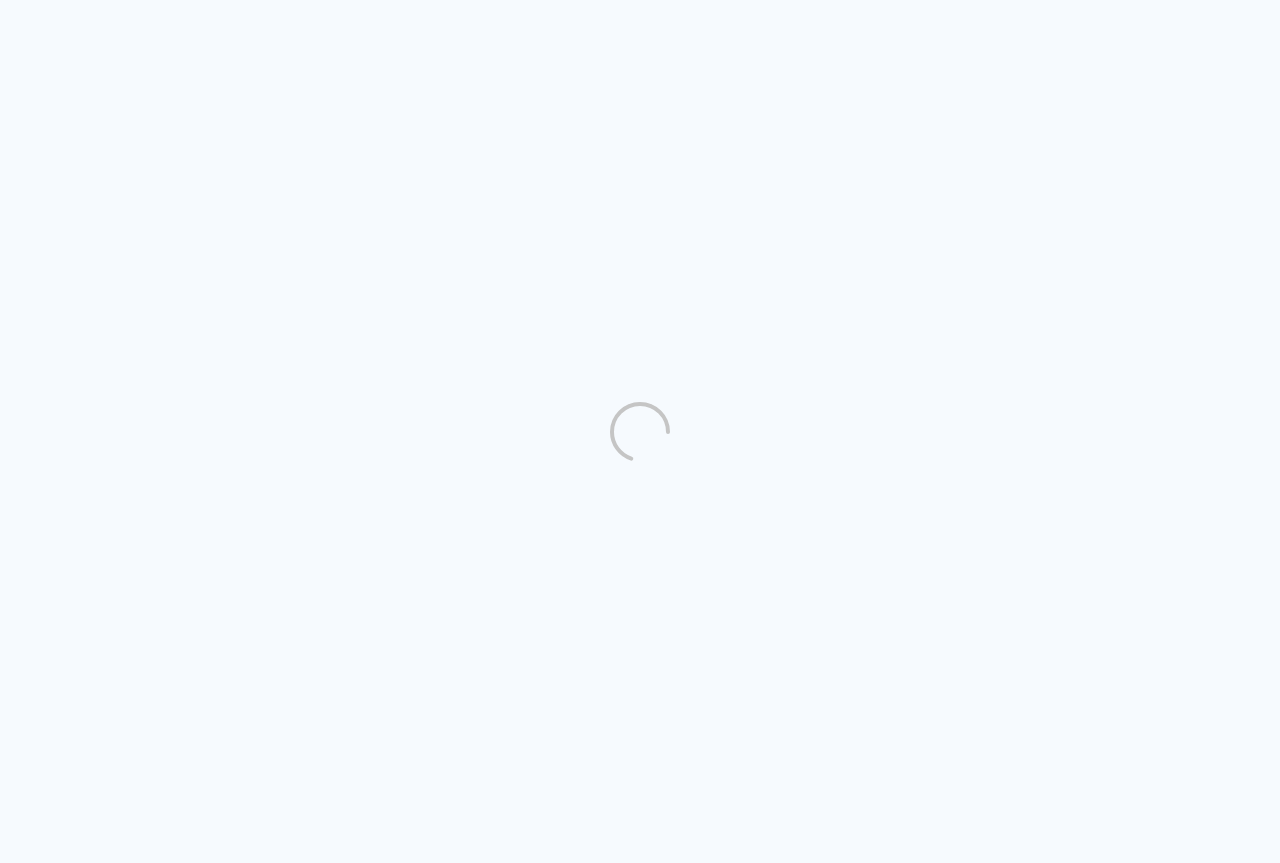scroll, scrollTop: 0, scrollLeft: 0, axis: both 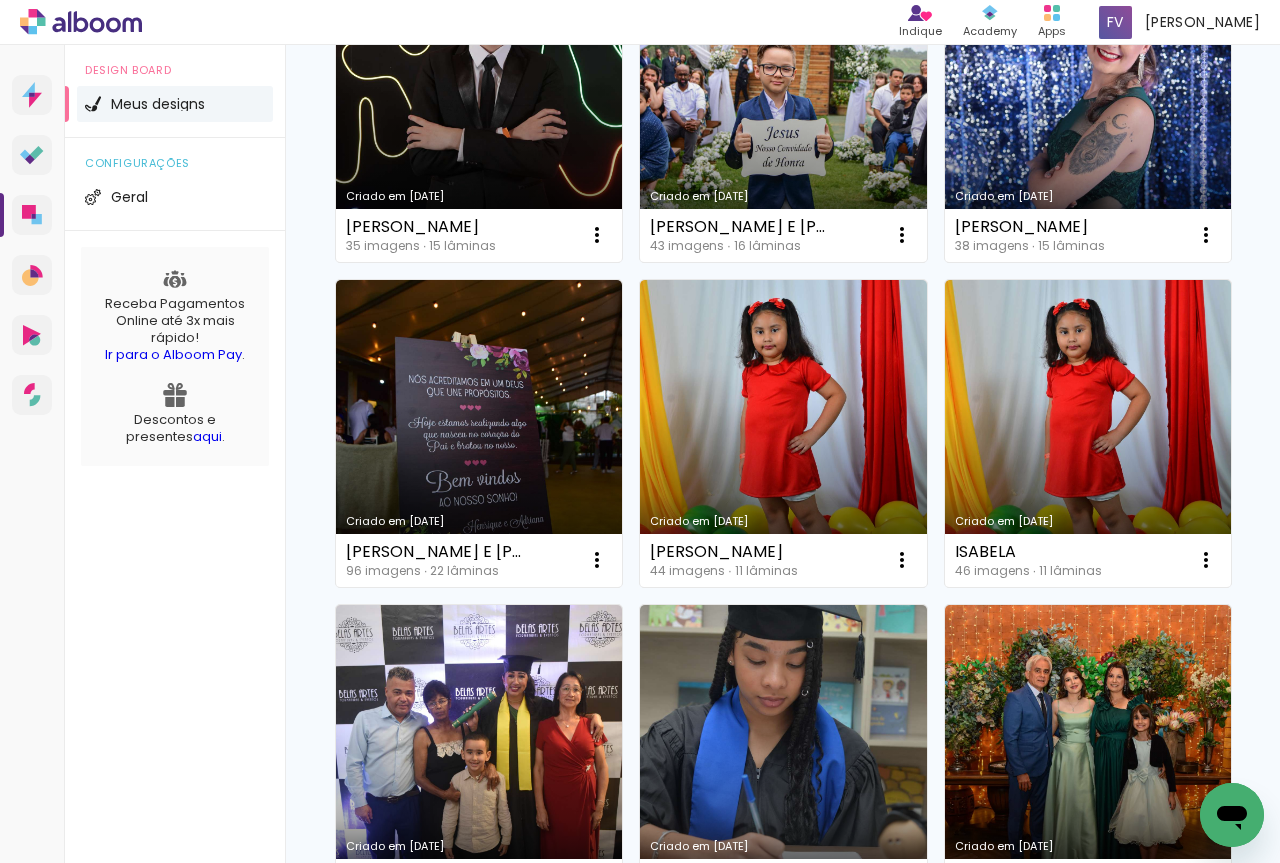 click on "Criado em [DATE]" at bounding box center (1088, -217) 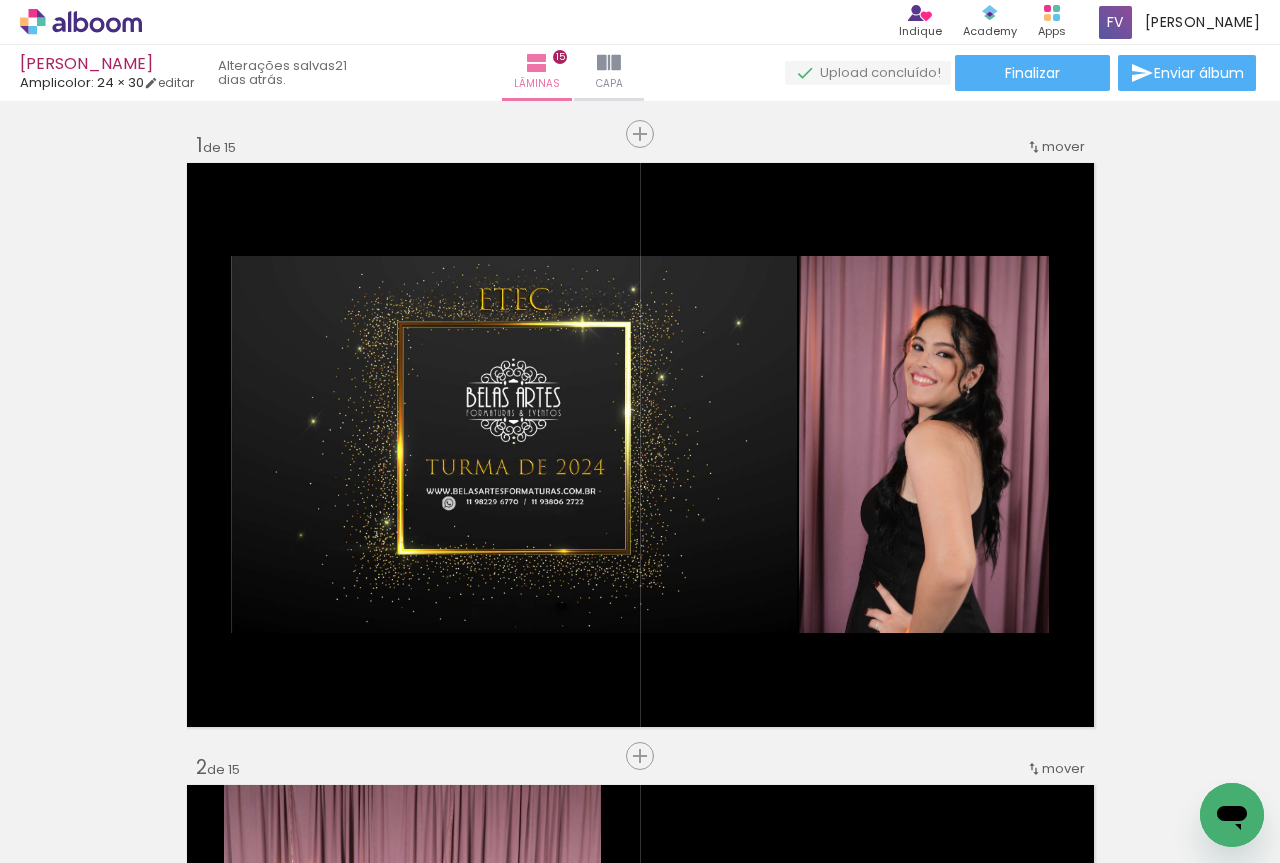 scroll, scrollTop: 0, scrollLeft: 0, axis: both 